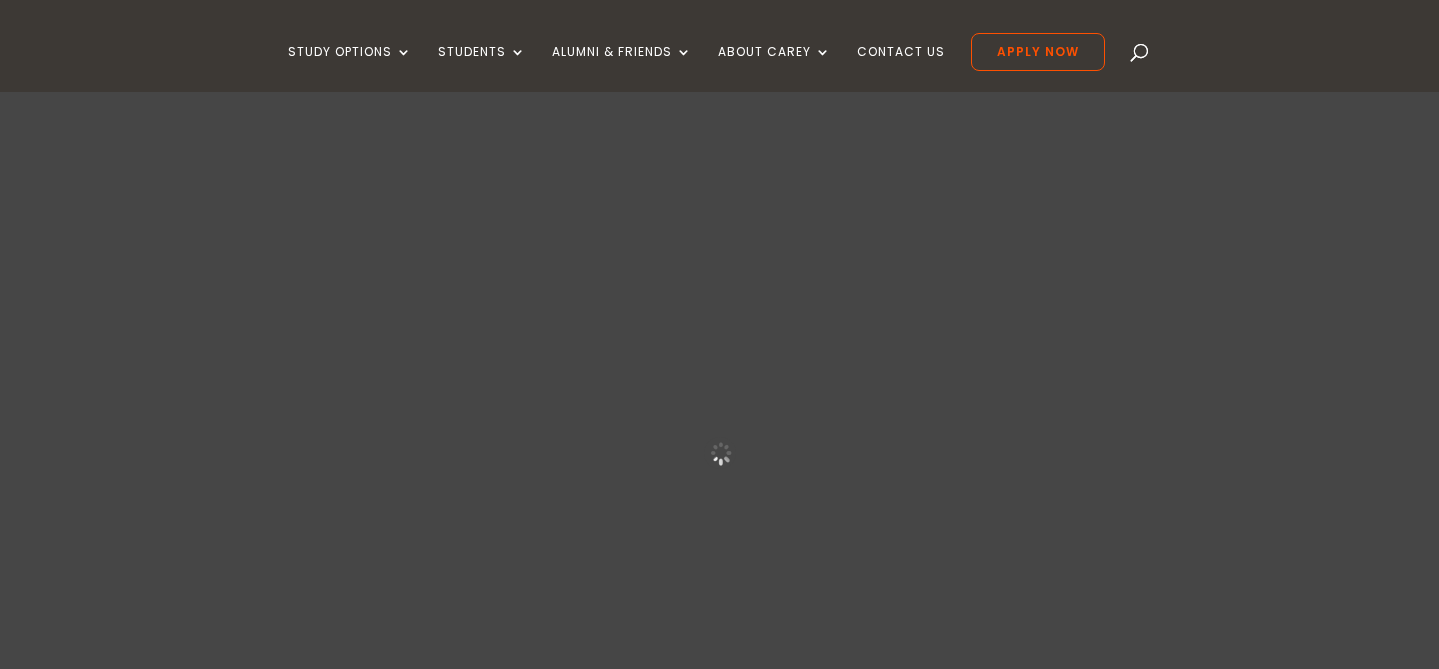 scroll, scrollTop: 0, scrollLeft: 0, axis: both 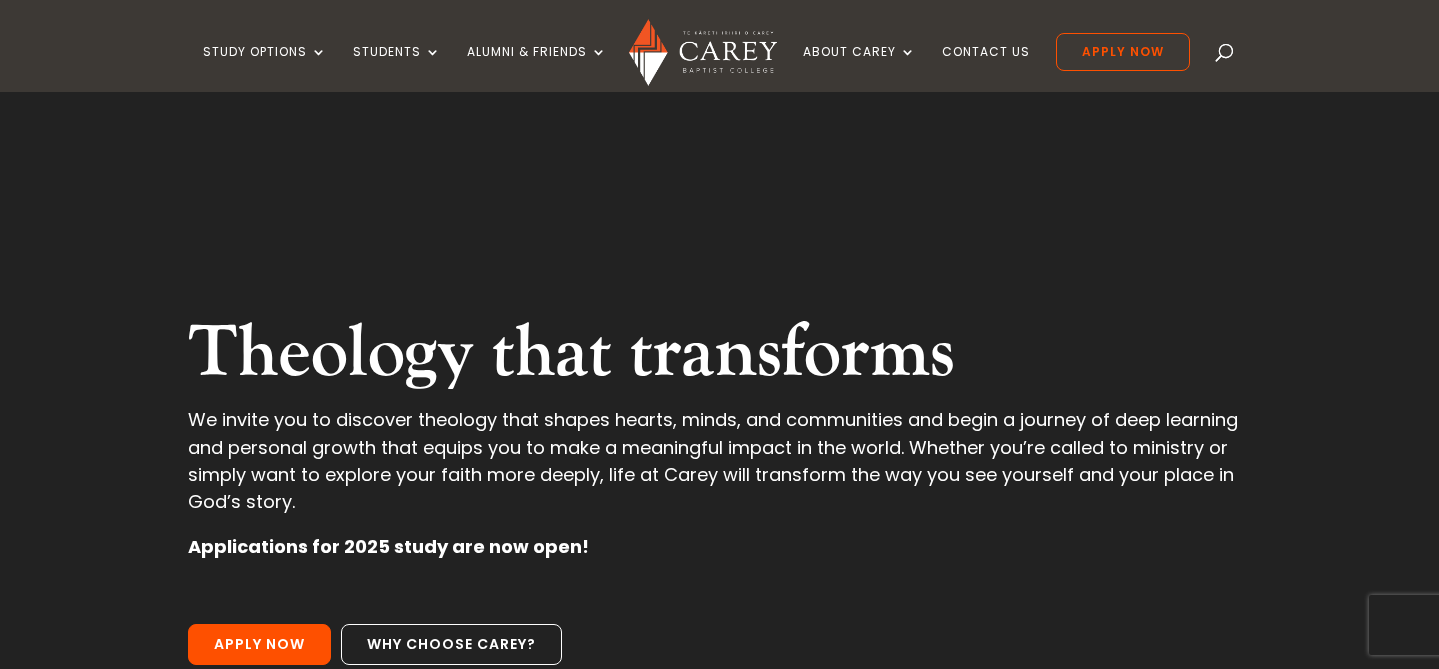 click at bounding box center (1225, 56) 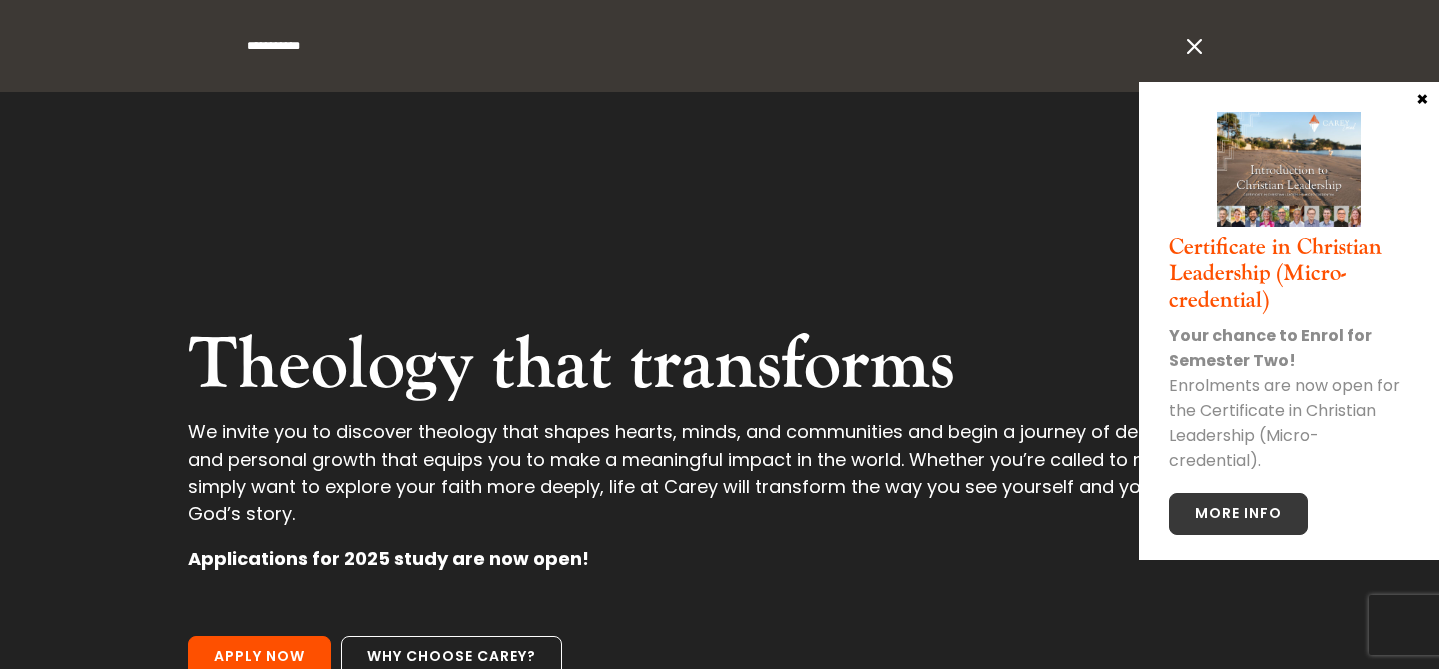 click on "**********" at bounding box center [712, 46] 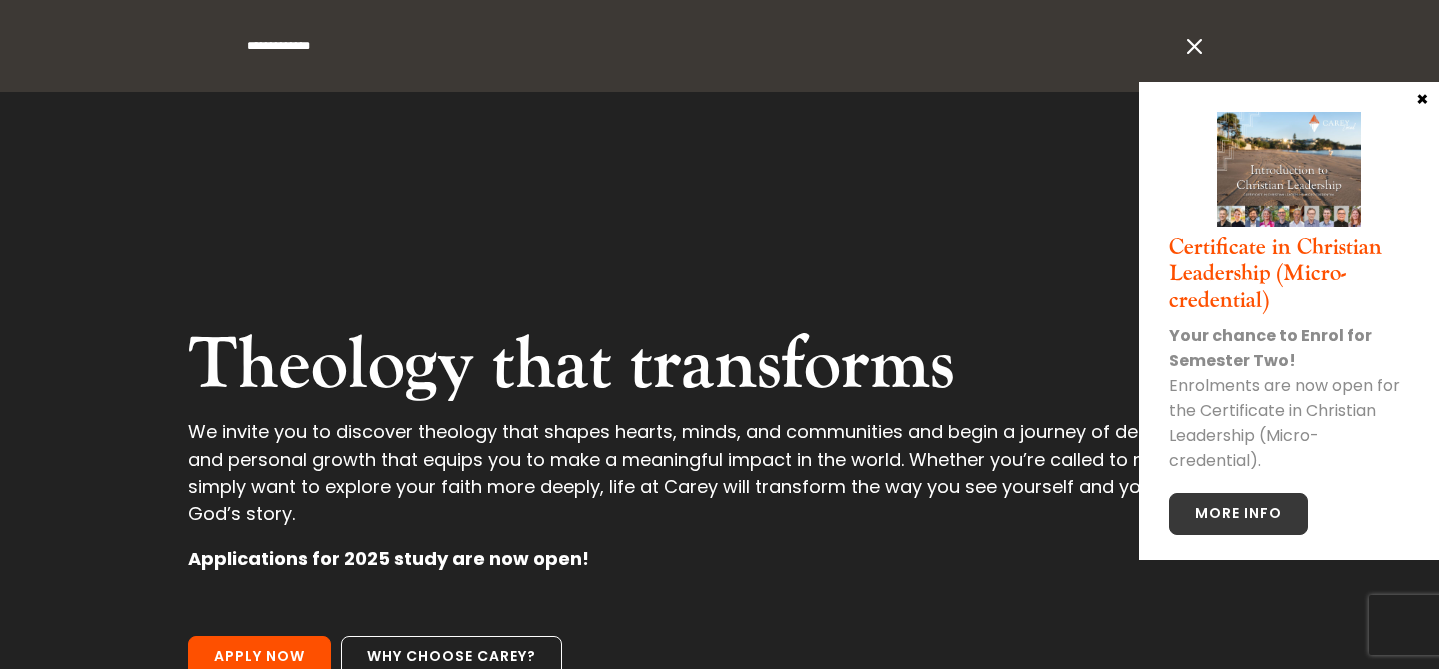type on "**********" 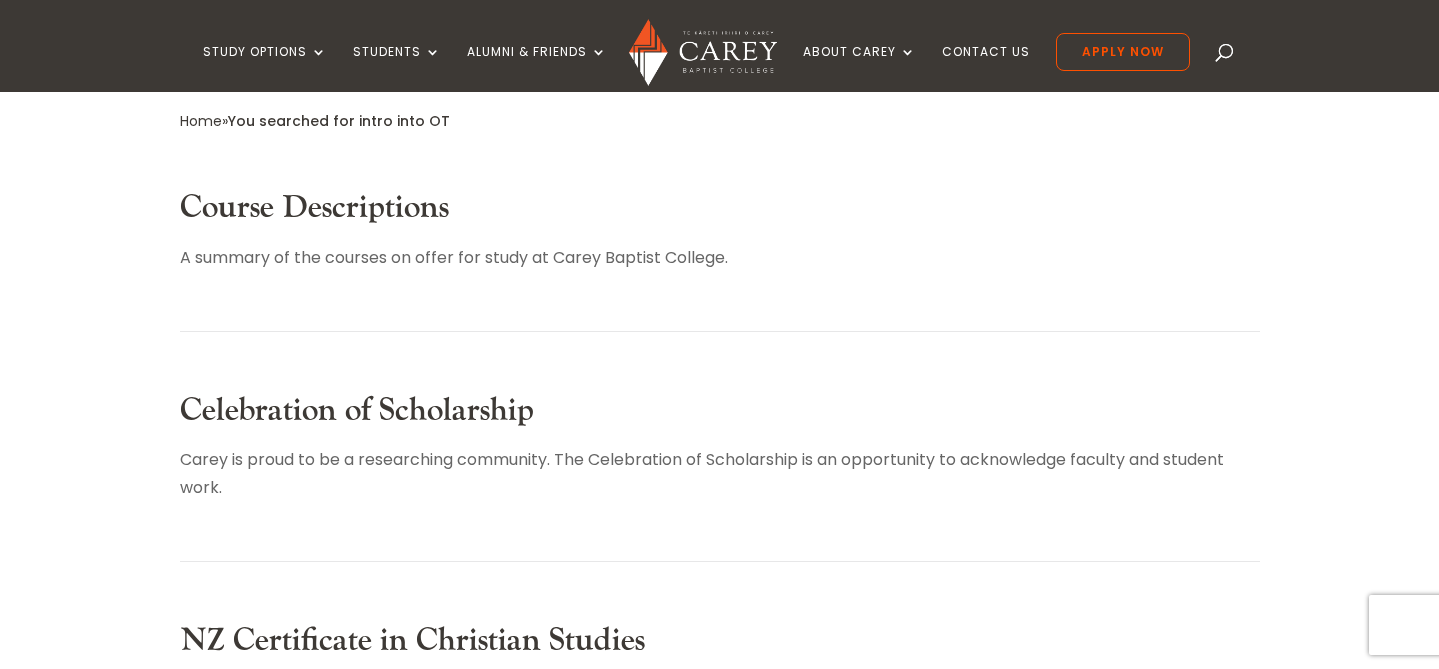 scroll, scrollTop: 274, scrollLeft: 0, axis: vertical 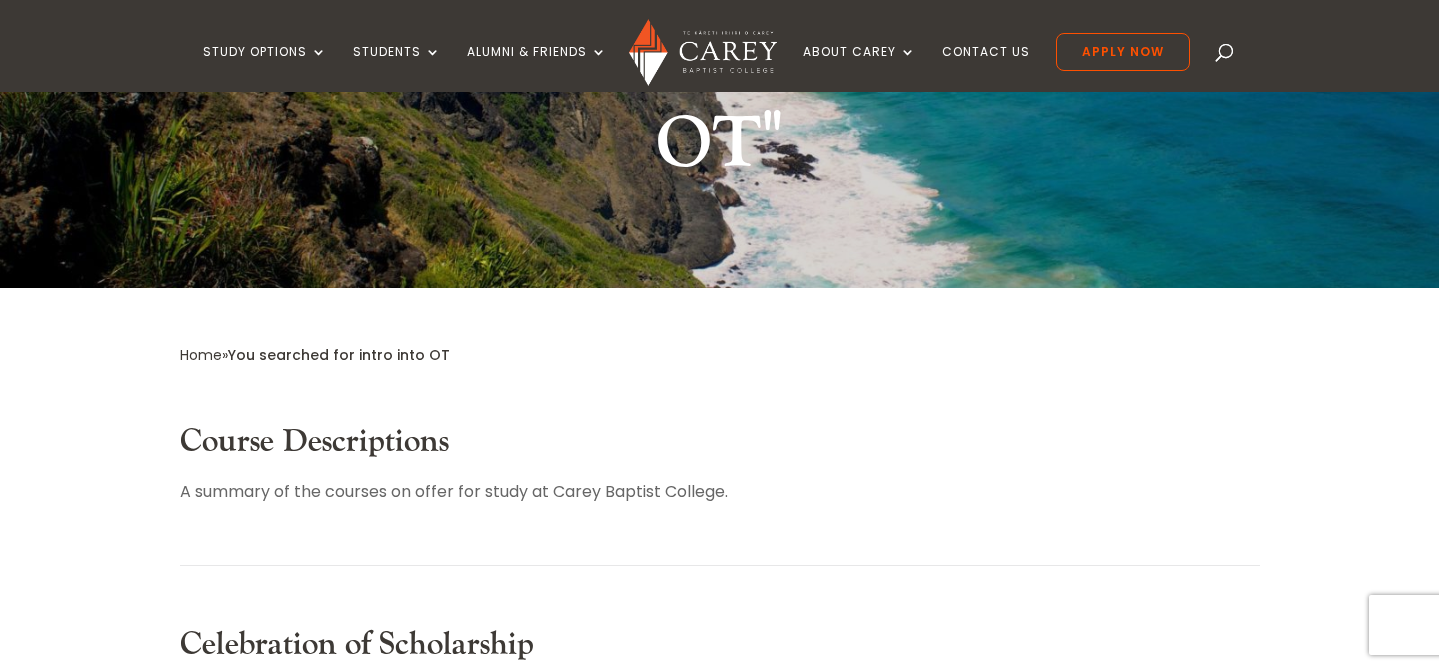 click on "Study Options
Certificate in Christian Leadership (Micro-credential)
NZ Certificate in Christian Ministry | Intermission
NZ Certificate in Christian Studies
NZ Diploma in Christian Studies
Bachelor of Applied Theology
Graduate Diploma of Applied Theology
Carey Graduate School
Postgraduate Diploma in Applied Theology
Master of Applied Theology
Diploma in Pastoral Leadership
Diploma in Pastoral Leadership (Youth)
Certificate and Diploma in Intercultural Practice
Study at Carey
2025 Timetable
Course Descriptions
International Students
Fees & Money Matters
Scholarships
Special Interest Study
Students
CareyOnline
Carey Library
Student Portal
New Students
Community Life
Student Support and Wellbeing
Academic Regulations
Timetables
Alumni & Friends
Support Carey
Give to Carey
Leave a Gift in Your Will
Carey Photos
Media Library" at bounding box center [718, 46] 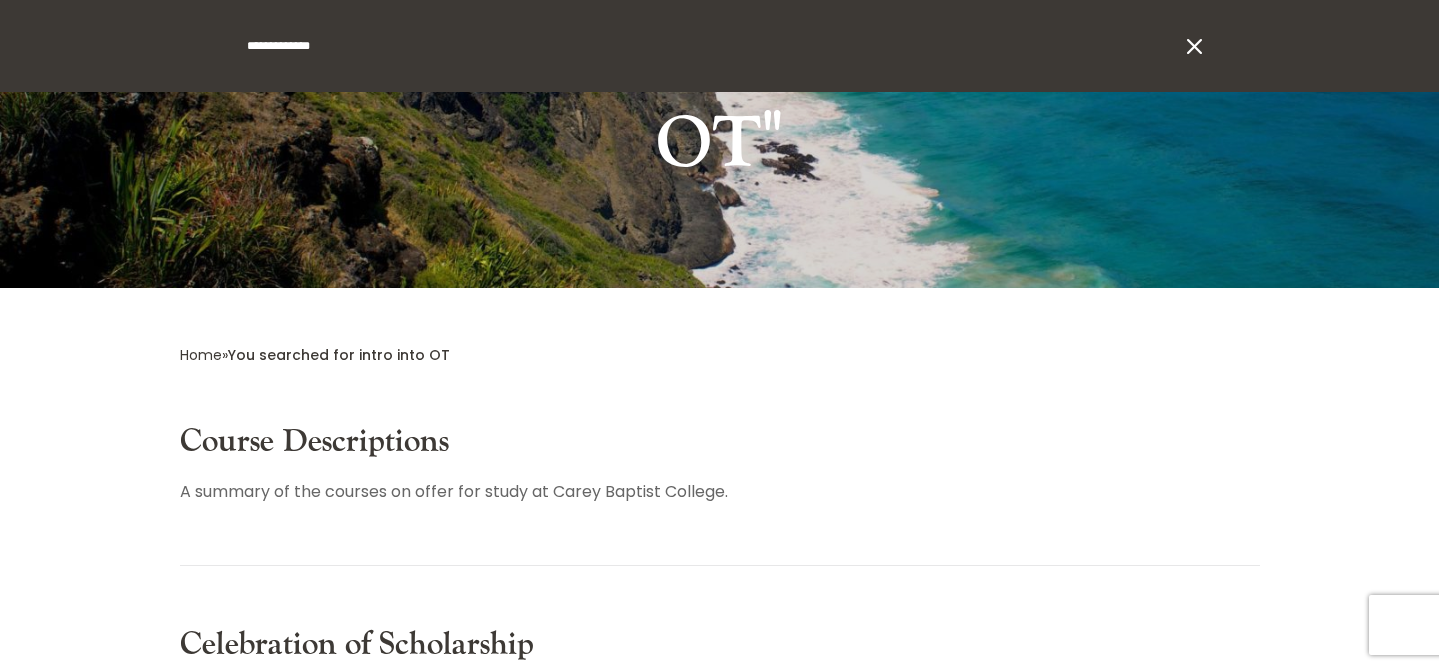 click at bounding box center (1193, 46) 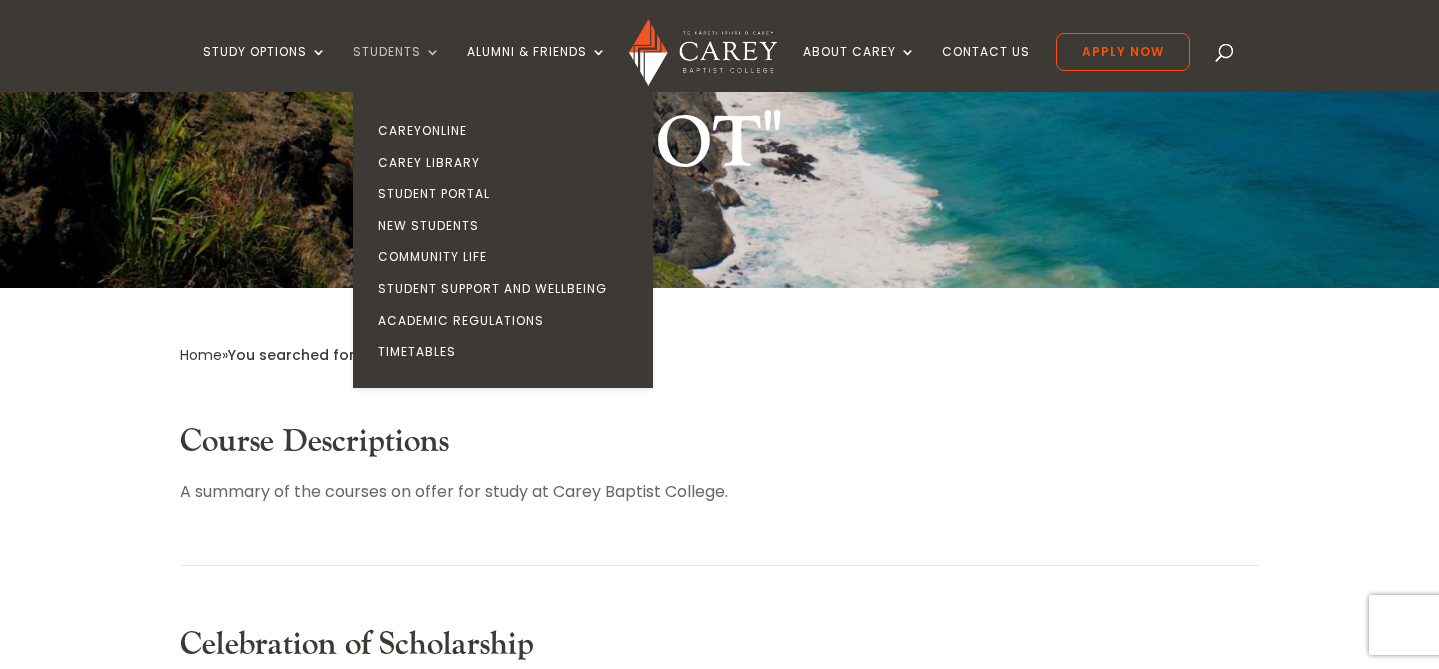 click on "Students" at bounding box center (397, 68) 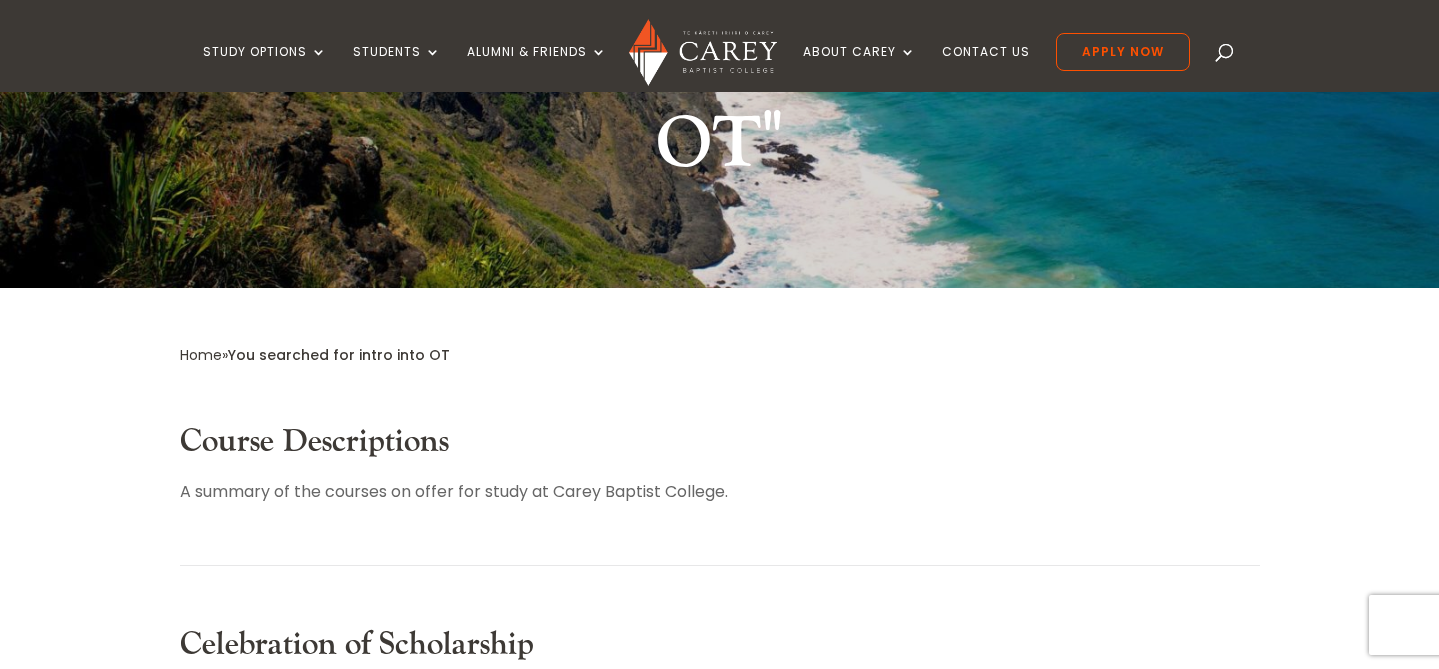 click on "Course Descriptions
A summary of the courses on offer for study at Carey Baptist College." at bounding box center [720, 494] 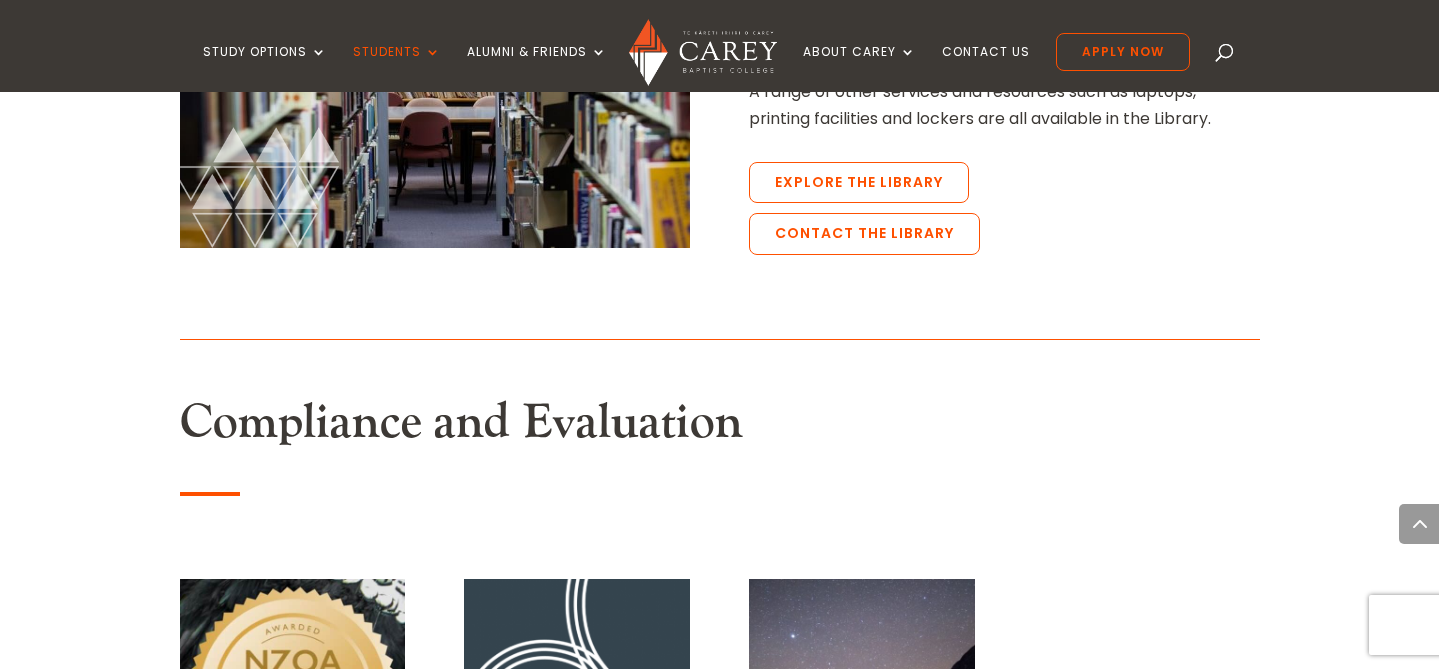 scroll, scrollTop: 3633, scrollLeft: 0, axis: vertical 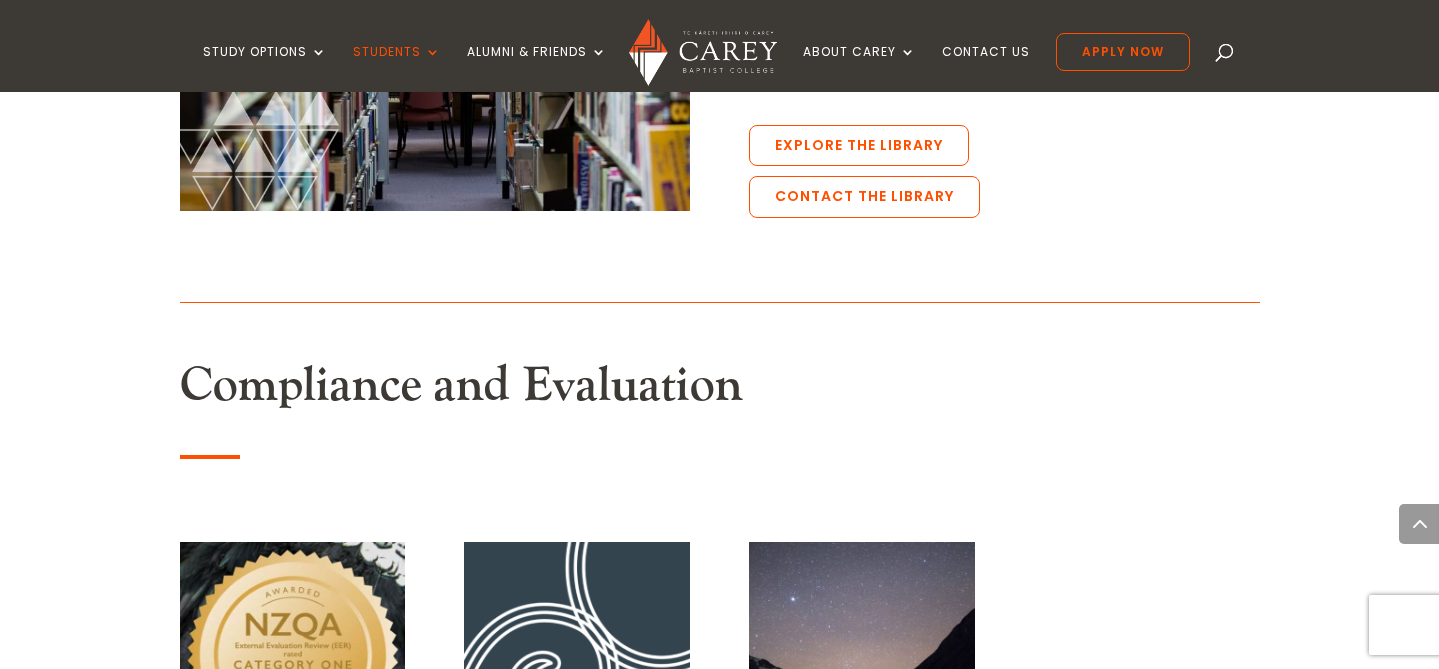 click on "Study Options
Certificate in Christian Leadership (Micro-credential)
NZ Certificate in Christian Ministry | Intermission
NZ Certificate in Christian Studies
NZ Diploma in Christian Studies
Bachelor of Applied Theology
Graduate Diploma of Applied Theology
Carey Graduate School
Postgraduate Diploma in Applied Theology
Master of Applied Theology
Diploma in Pastoral Leadership
Diploma in Pastoral Leadership (Youth)
Certificate and Diploma in Intercultural Practice
Study at Carey
2025 Timetable
Course Descriptions
International Students
Fees & Money Matters
Scholarships
Special Interest Study
Students
CareyOnline
Carey Library
Student Portal
New Students
Community Life
Student Support and Wellbeing
Academic Regulations
Timetables
Alumni & Friends
Support Carey
Give to Carey
Leave a Gift in Your Will
Carey Photos
Media Library" at bounding box center (718, 46) 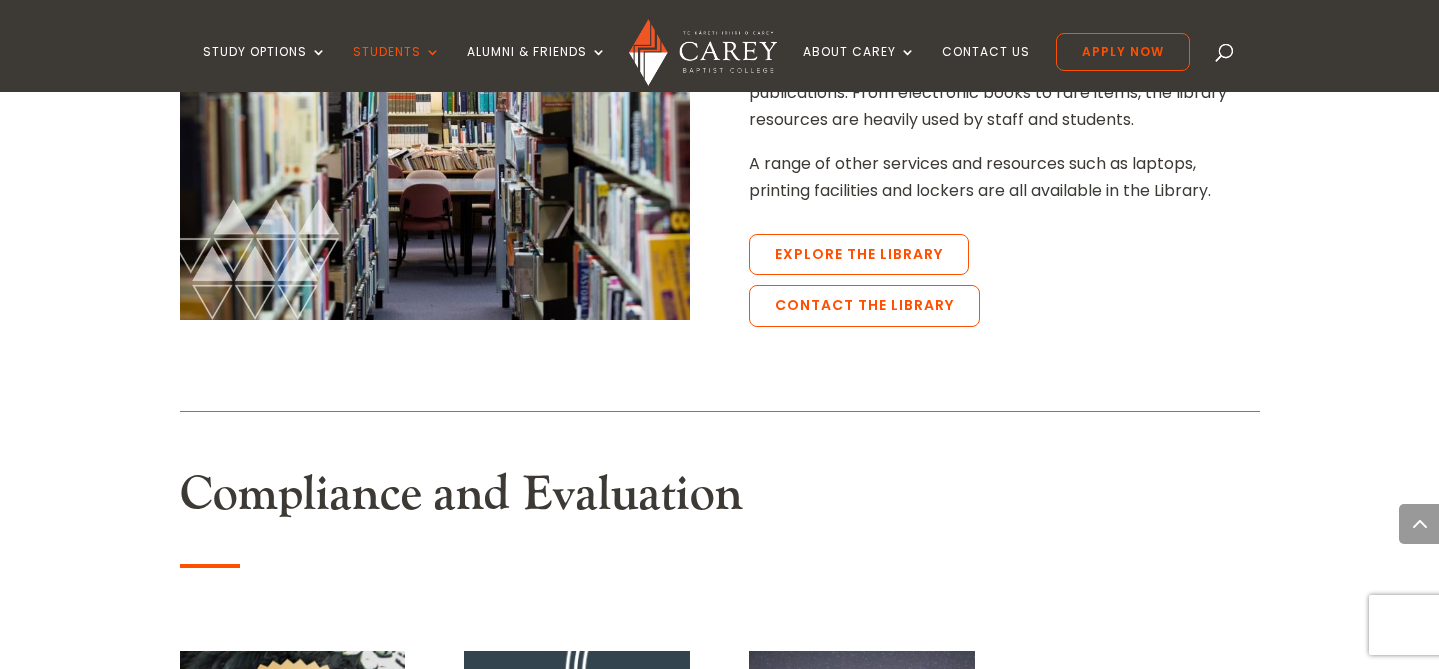 scroll, scrollTop: 3484, scrollLeft: 0, axis: vertical 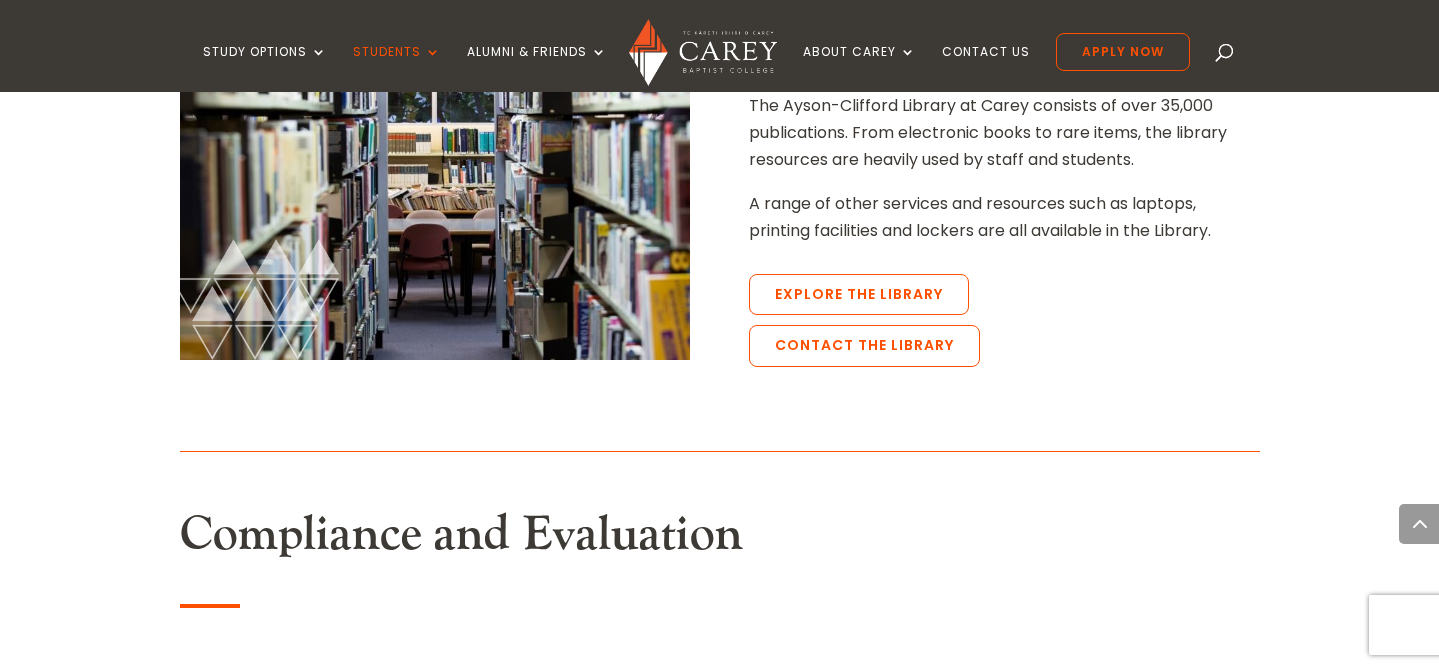 click at bounding box center (1225, 56) 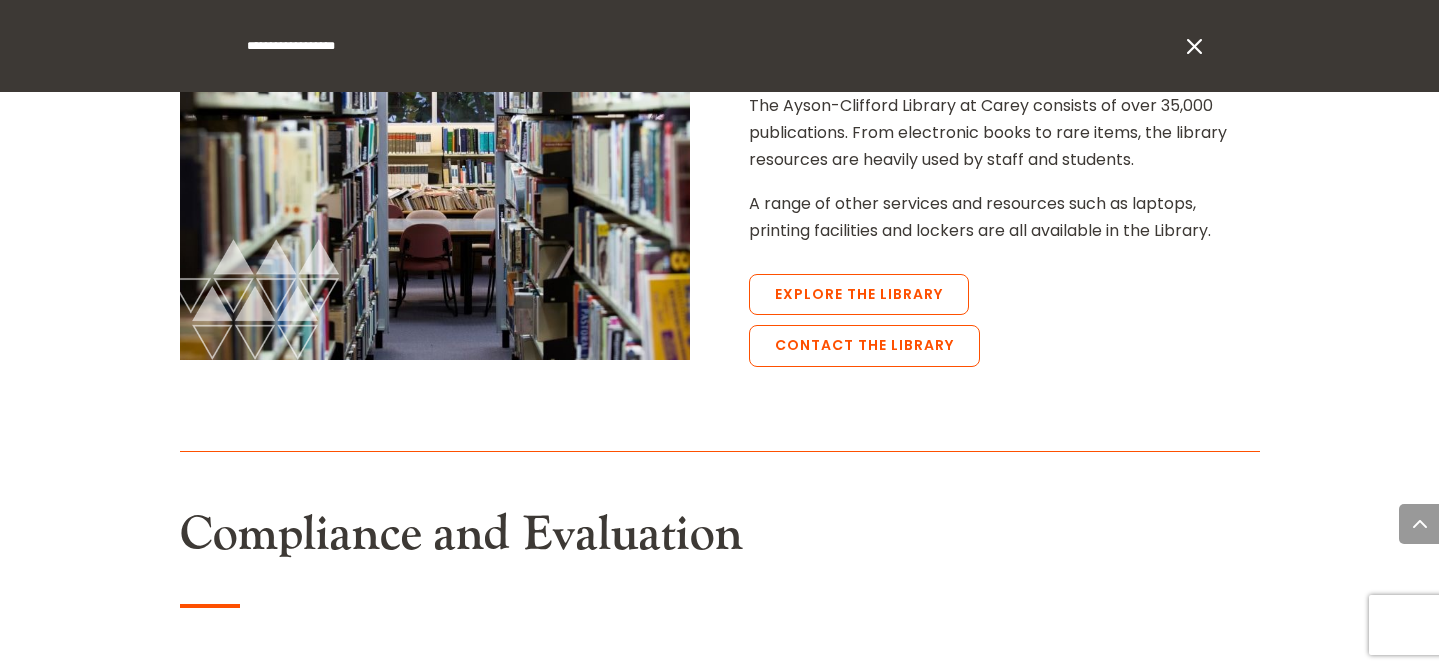 type on "**********" 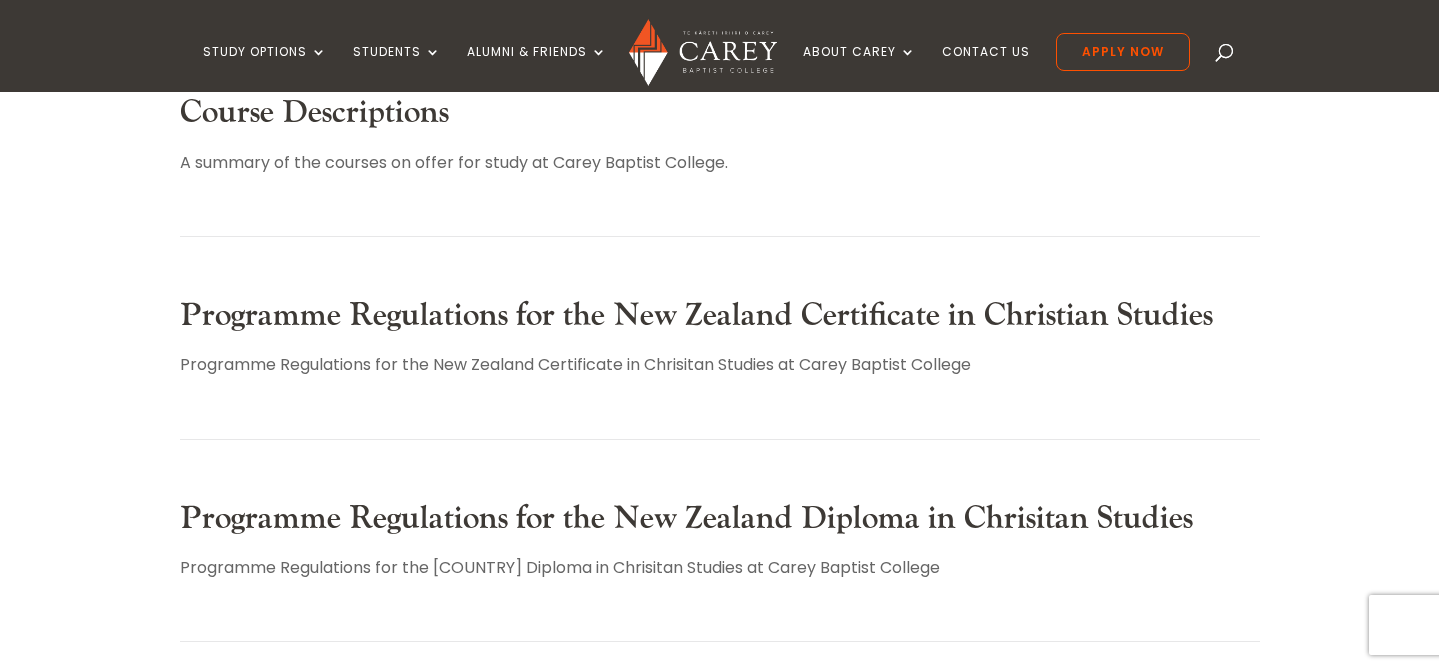 scroll, scrollTop: 600, scrollLeft: 0, axis: vertical 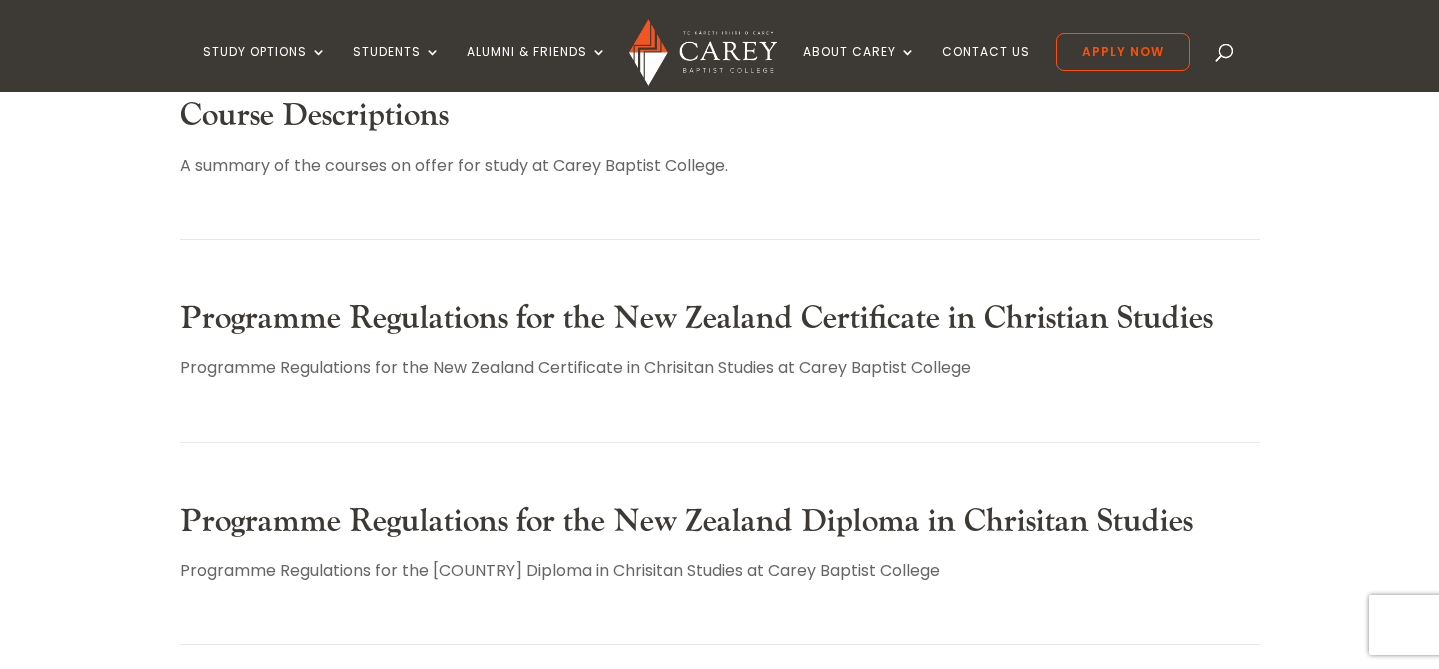 click on "Course Descriptions" at bounding box center (314, 115) 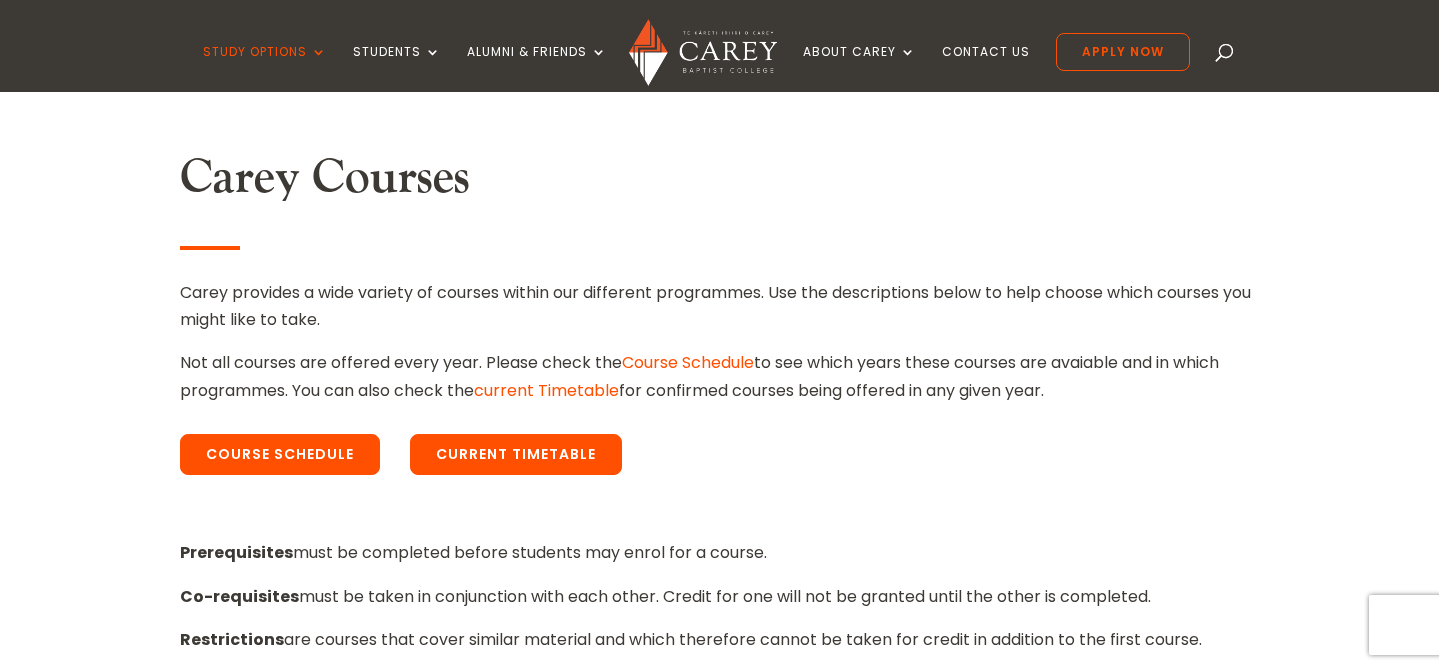 scroll, scrollTop: 546, scrollLeft: 0, axis: vertical 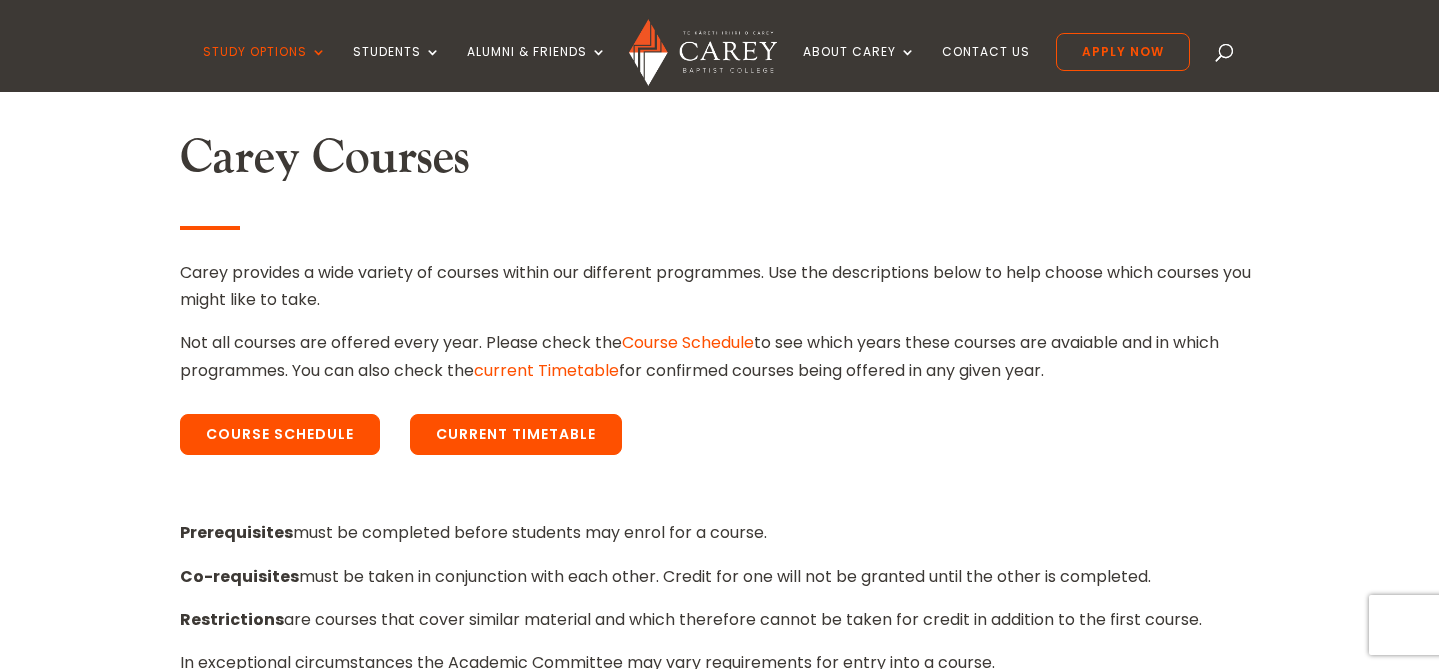 click on "Current Timetable" at bounding box center [516, 435] 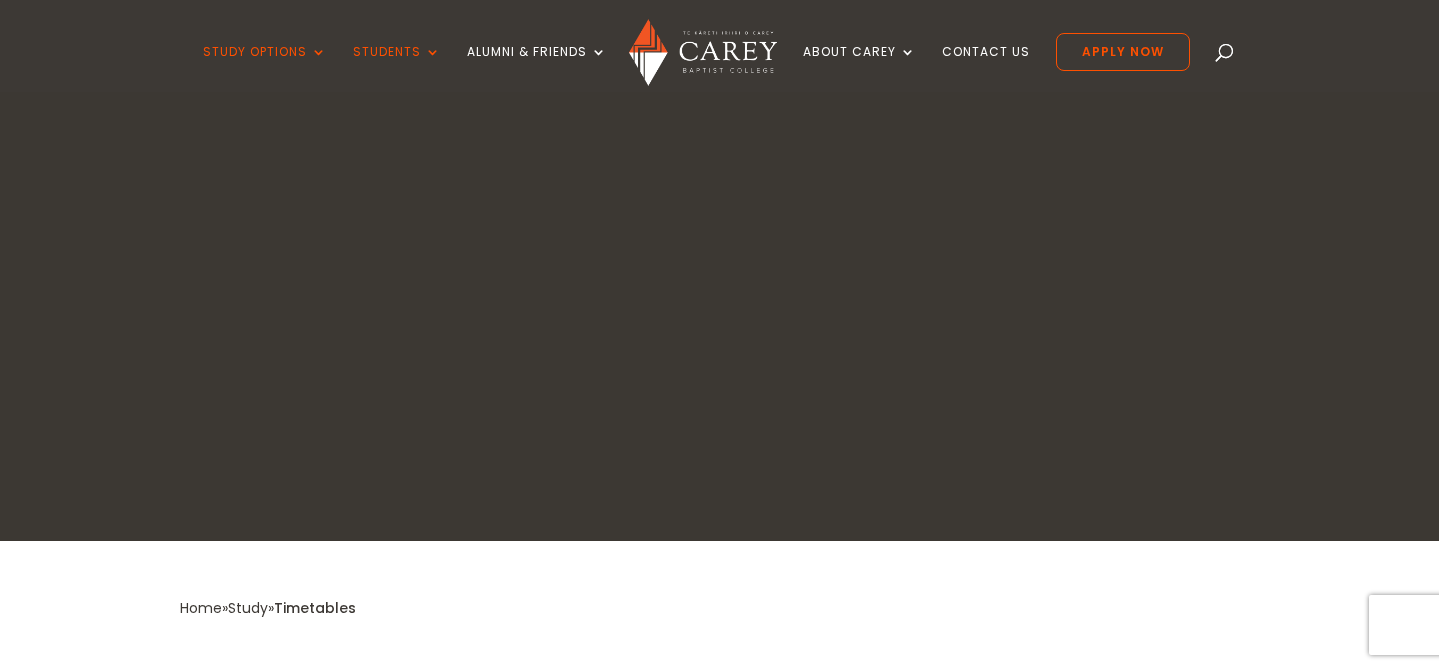 scroll, scrollTop: 0, scrollLeft: 0, axis: both 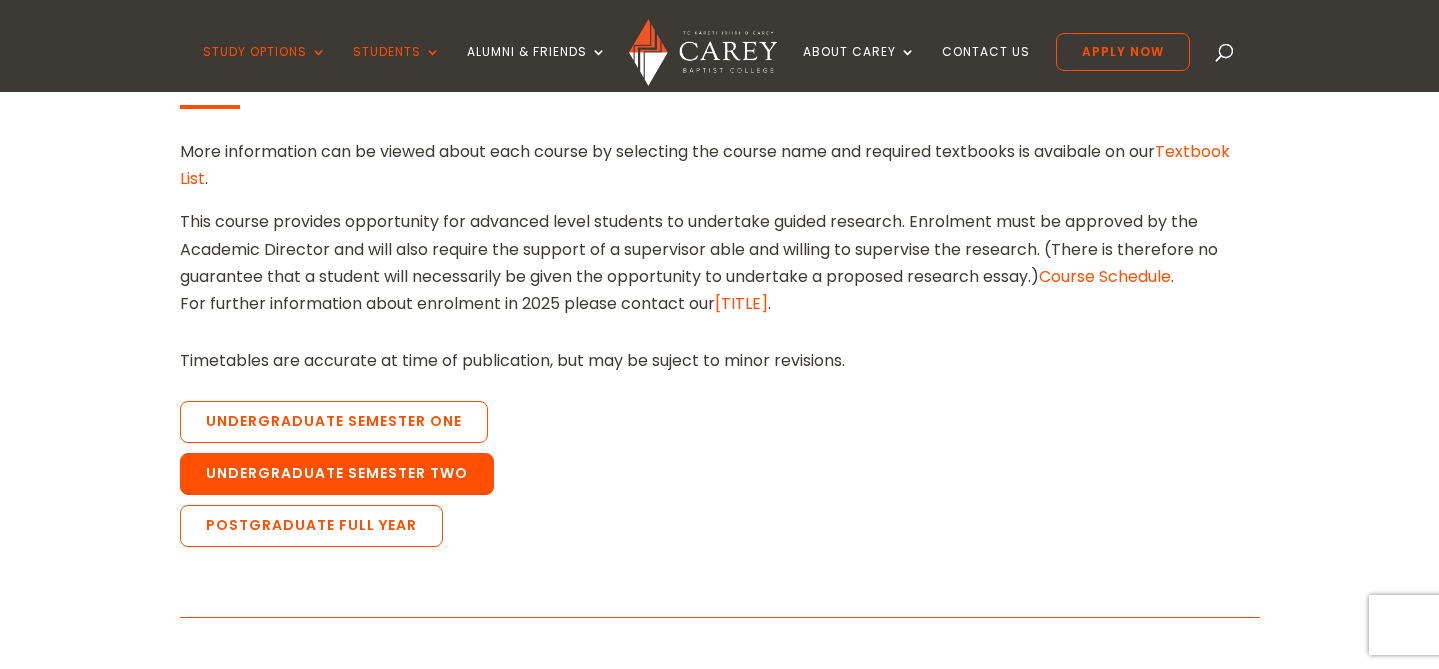 click on "Undergraduate  Semester Two" at bounding box center (337, 474) 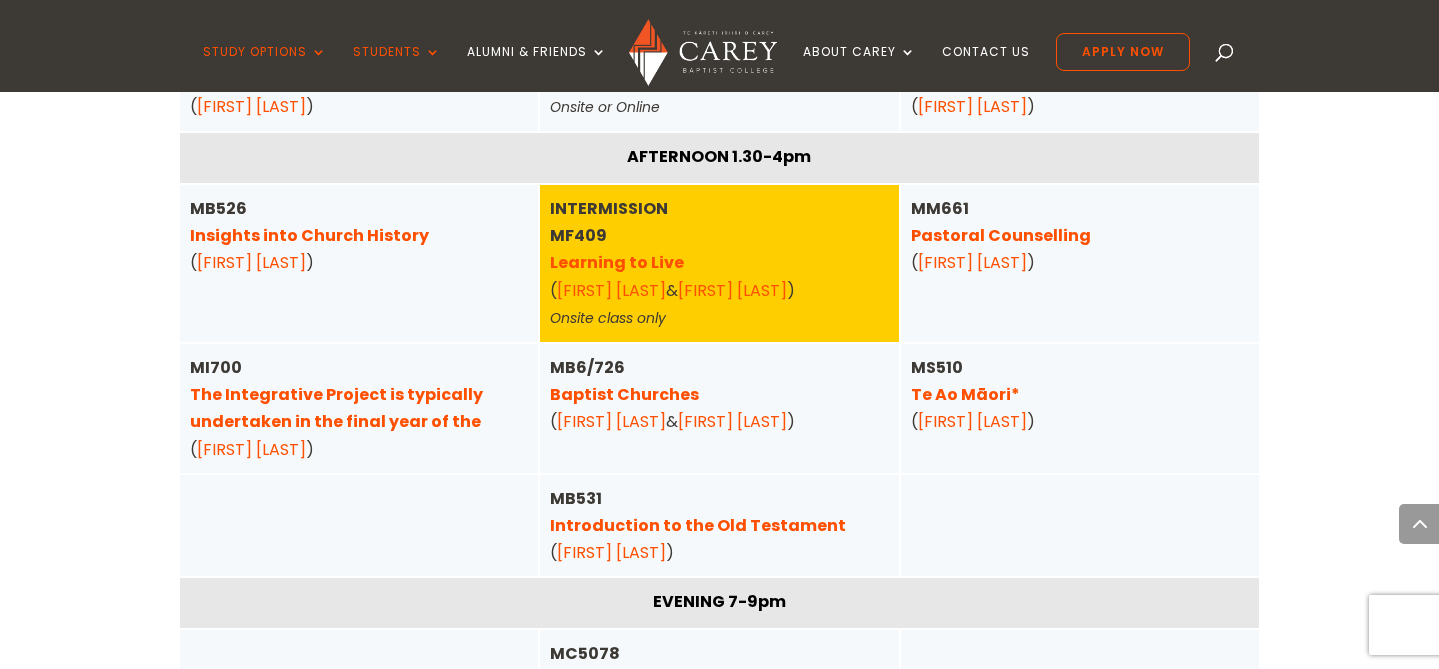 scroll, scrollTop: 3405, scrollLeft: 0, axis: vertical 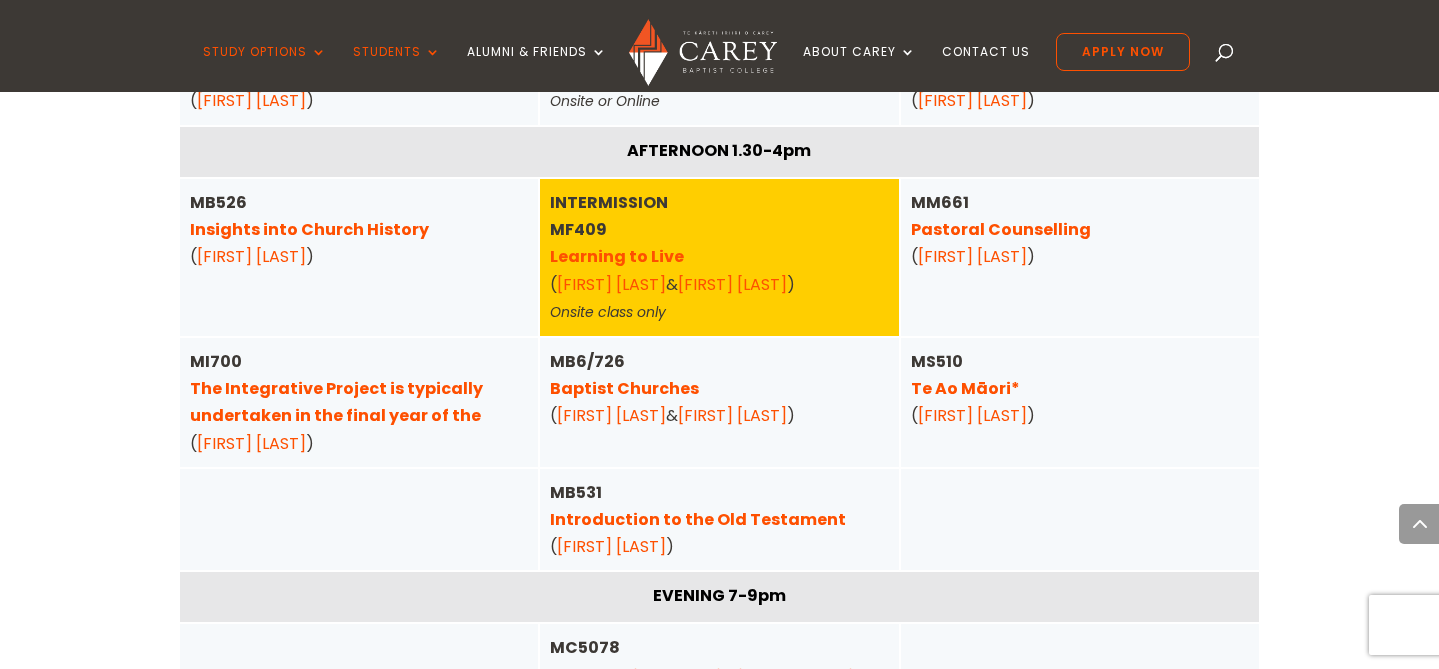 click on "Home  »  Study  »  Timetables
Carey Timetables 2025
More information can be viewed about each course by selecting the course name and required textbooks is avaibale on our  Textbook List .
You can view all of the courses Carey offers on our  Course Schedule . For further information about enrolment in 2025 please contact our  Academic Registrar .
Timetables are accurate at time of publication, but may be suject to minor revisions.
Undergraduate Semester One
Undergraduate  Semester Two
Postgraduate Full Year" at bounding box center (719, -46) 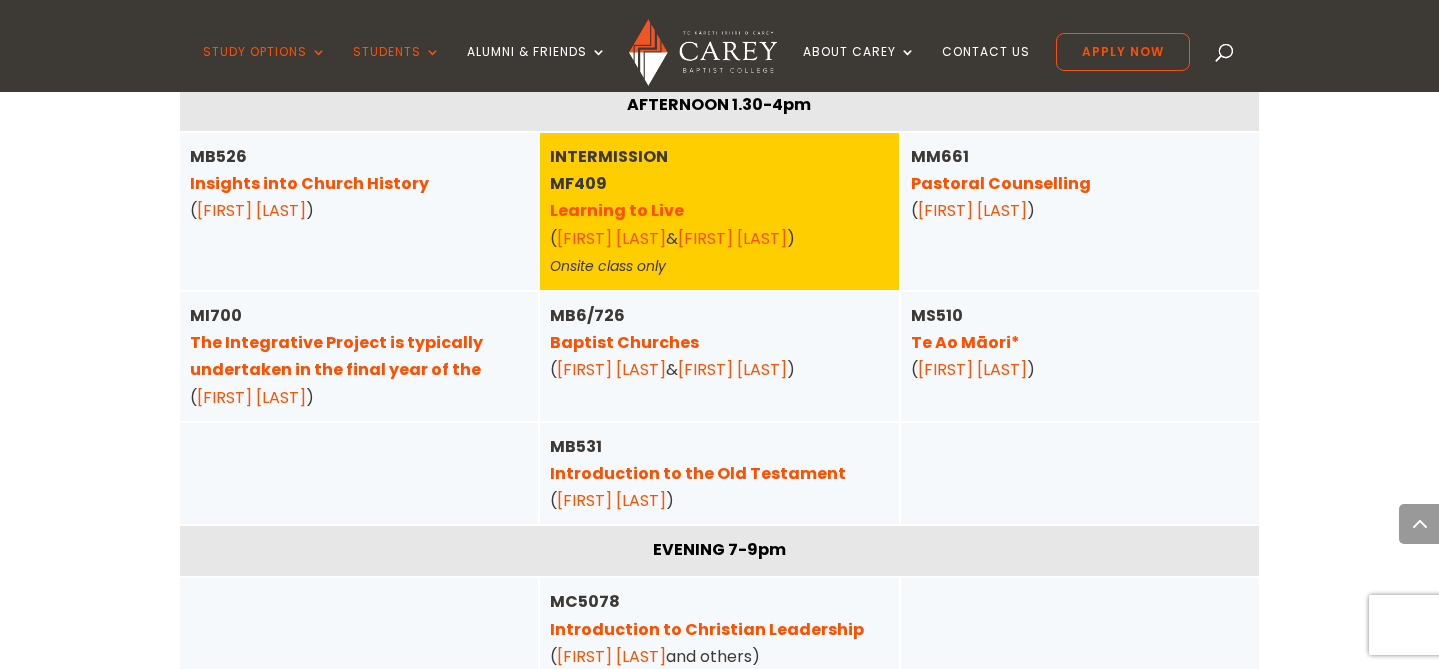 scroll, scrollTop: 3461, scrollLeft: 0, axis: vertical 